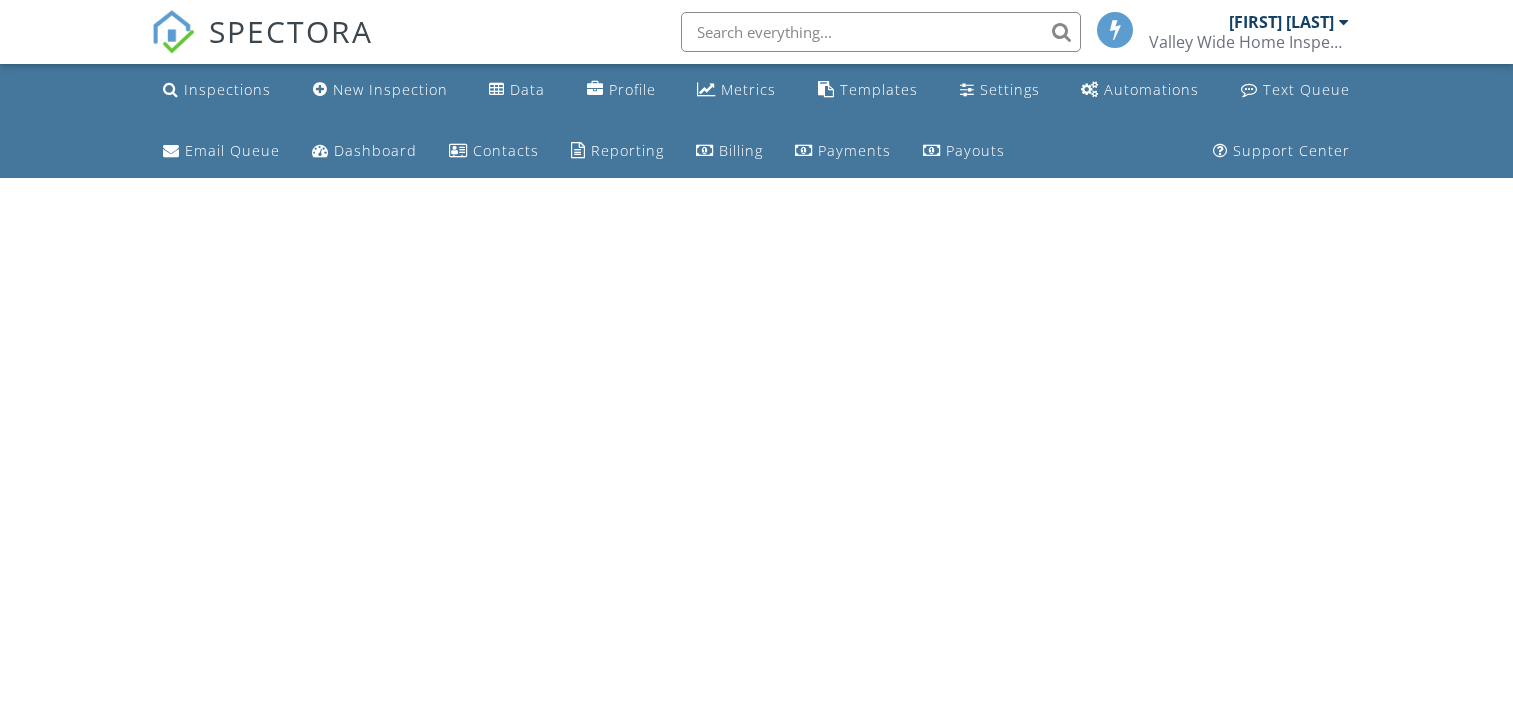 scroll, scrollTop: 0, scrollLeft: 0, axis: both 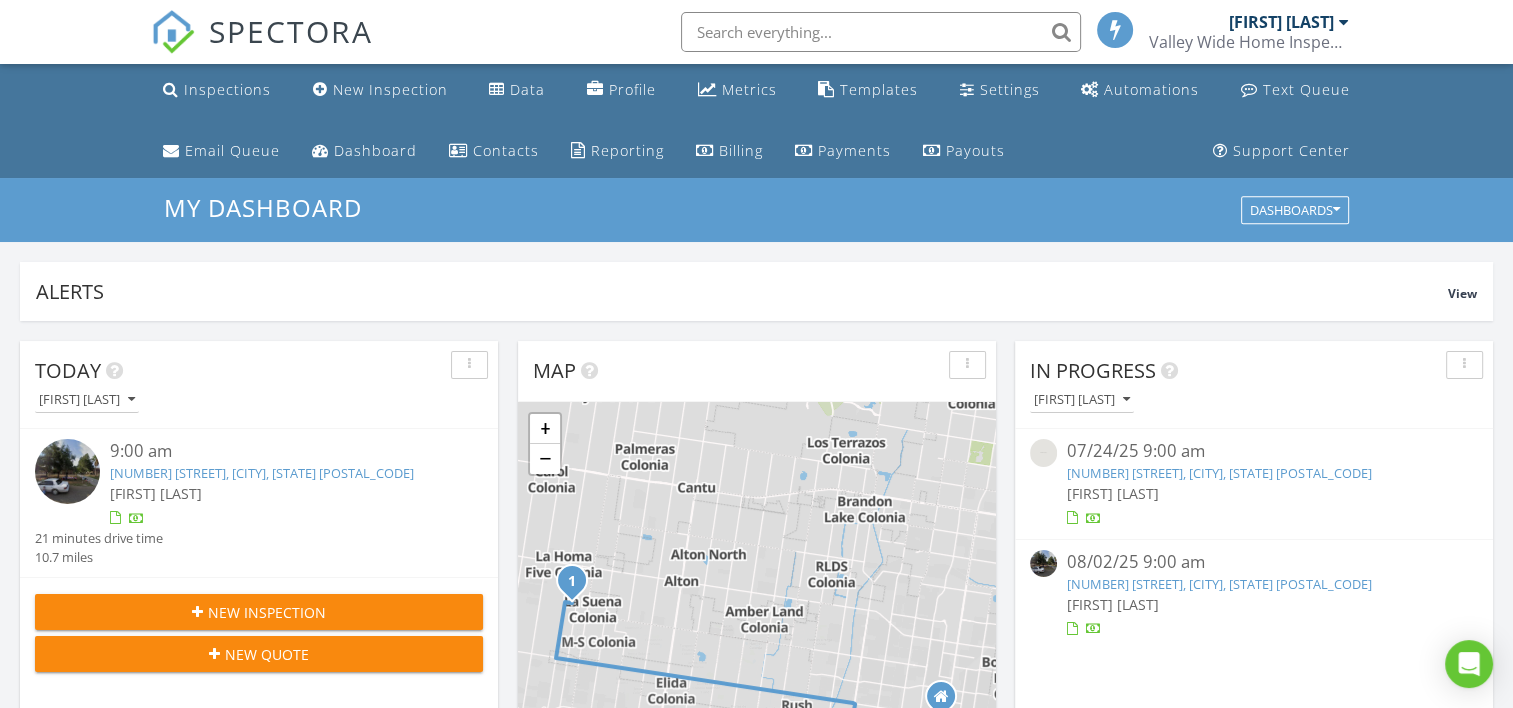 click on "2505 Wharton Rd, Mission, TX 78574" at bounding box center (262, 473) 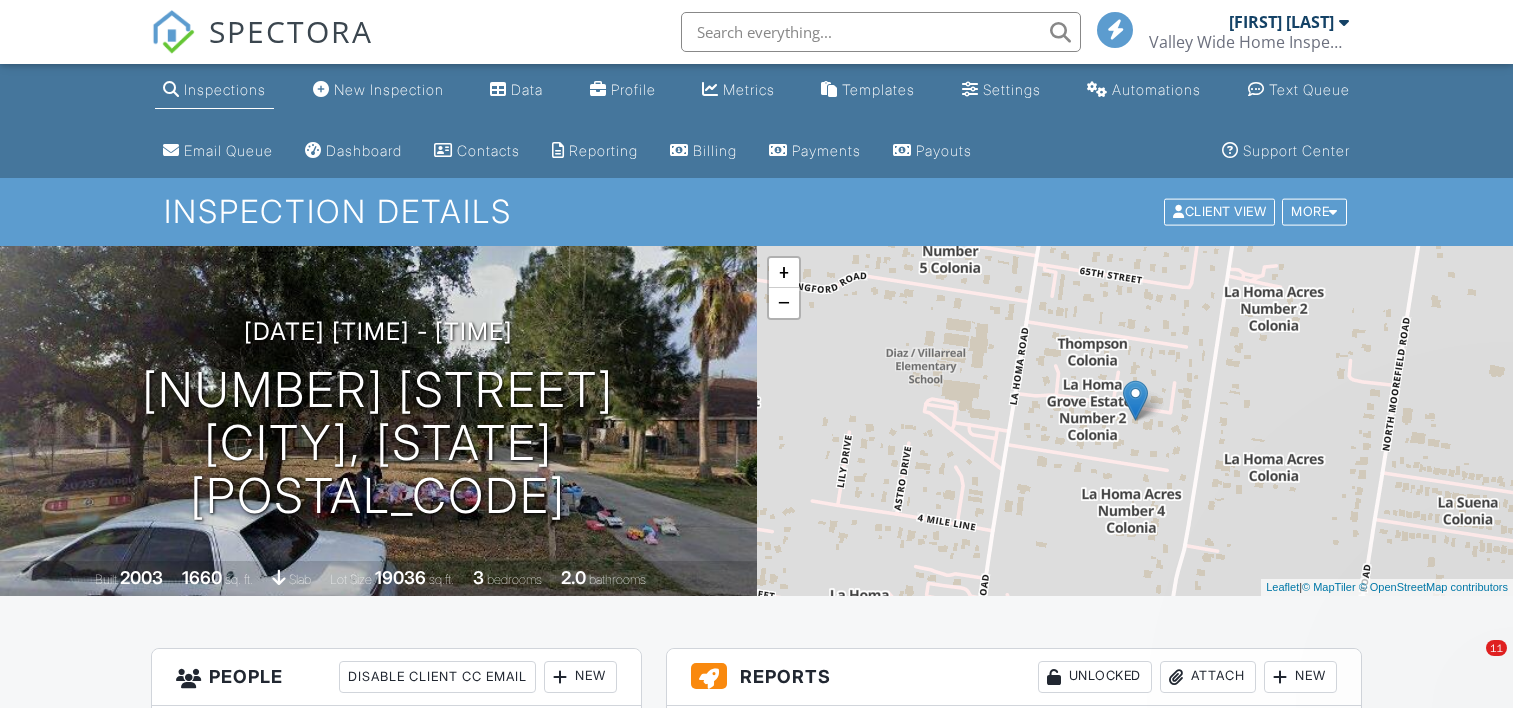 scroll, scrollTop: 0, scrollLeft: 0, axis: both 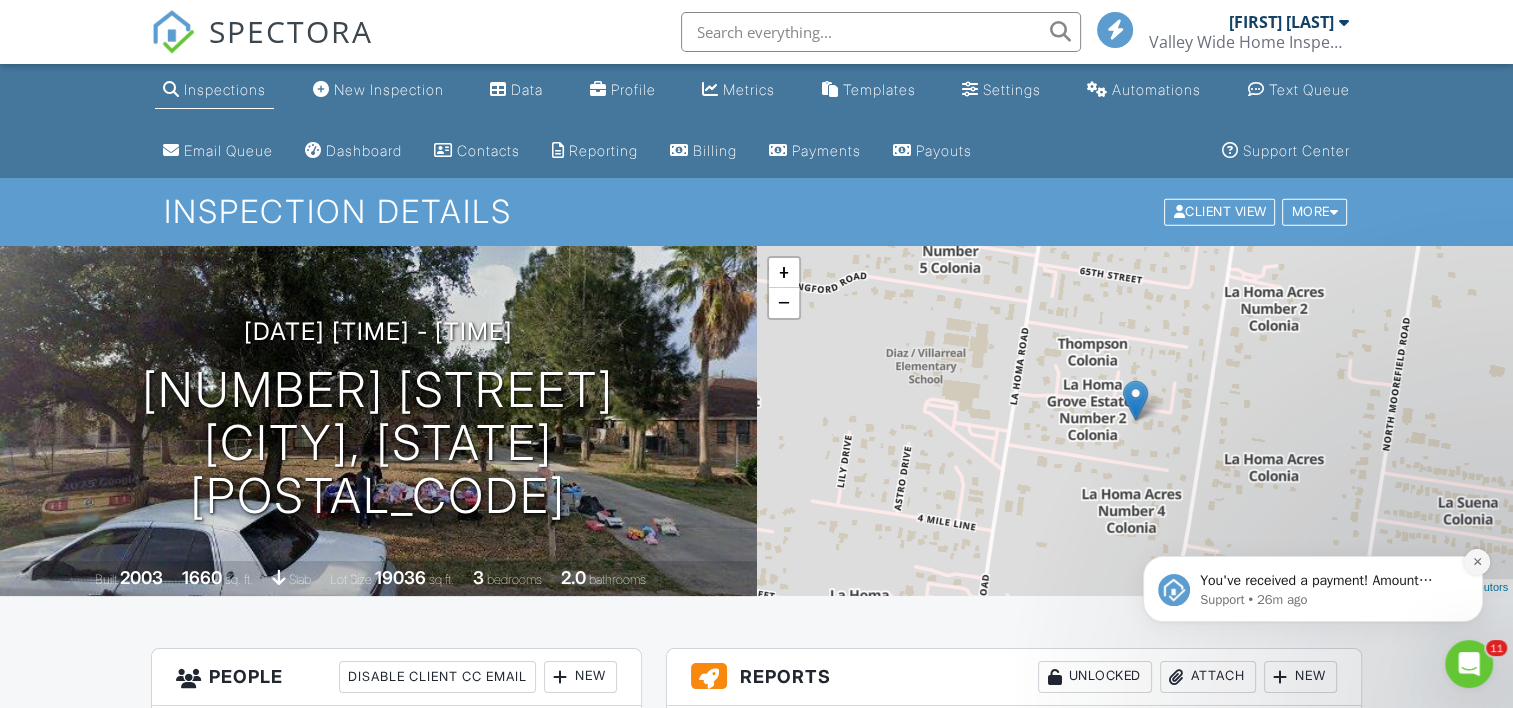 click 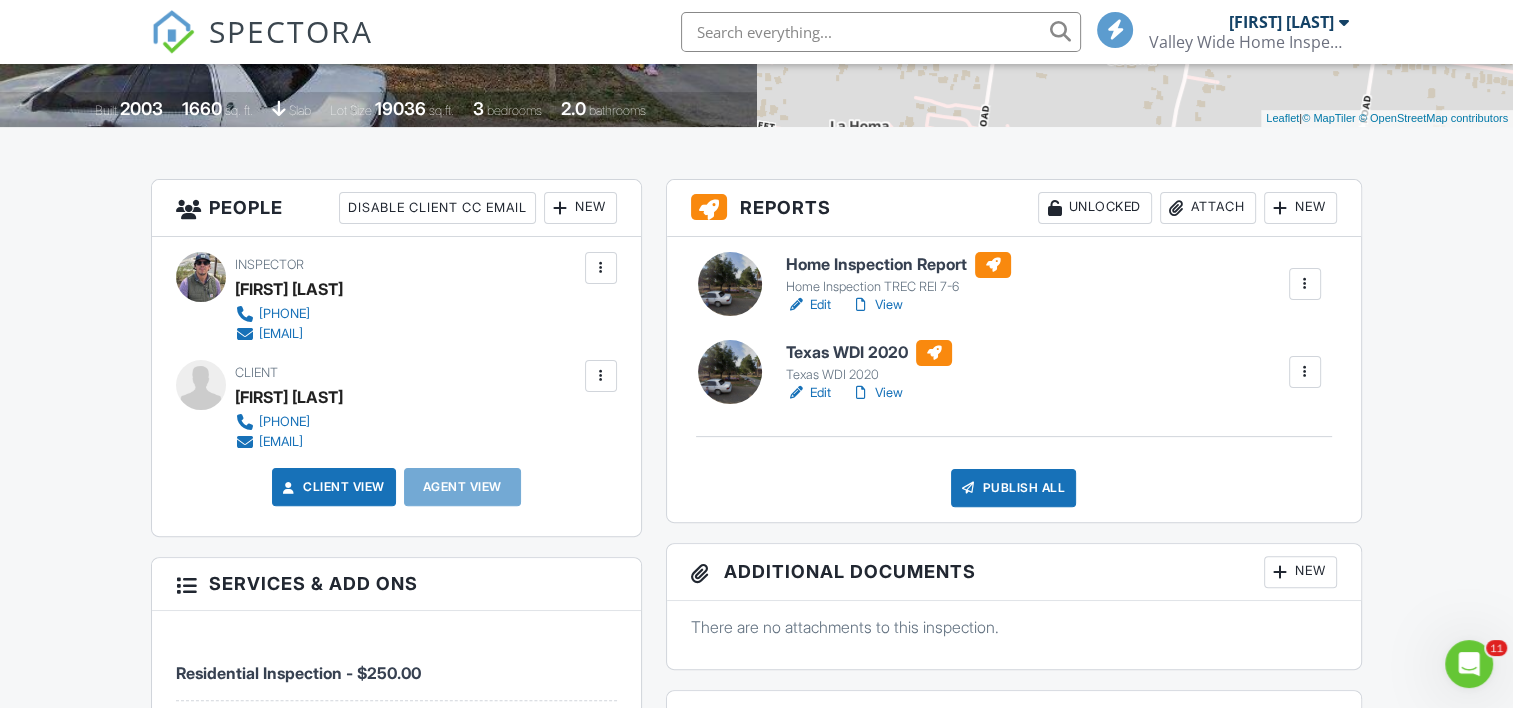 scroll, scrollTop: 400, scrollLeft: 0, axis: vertical 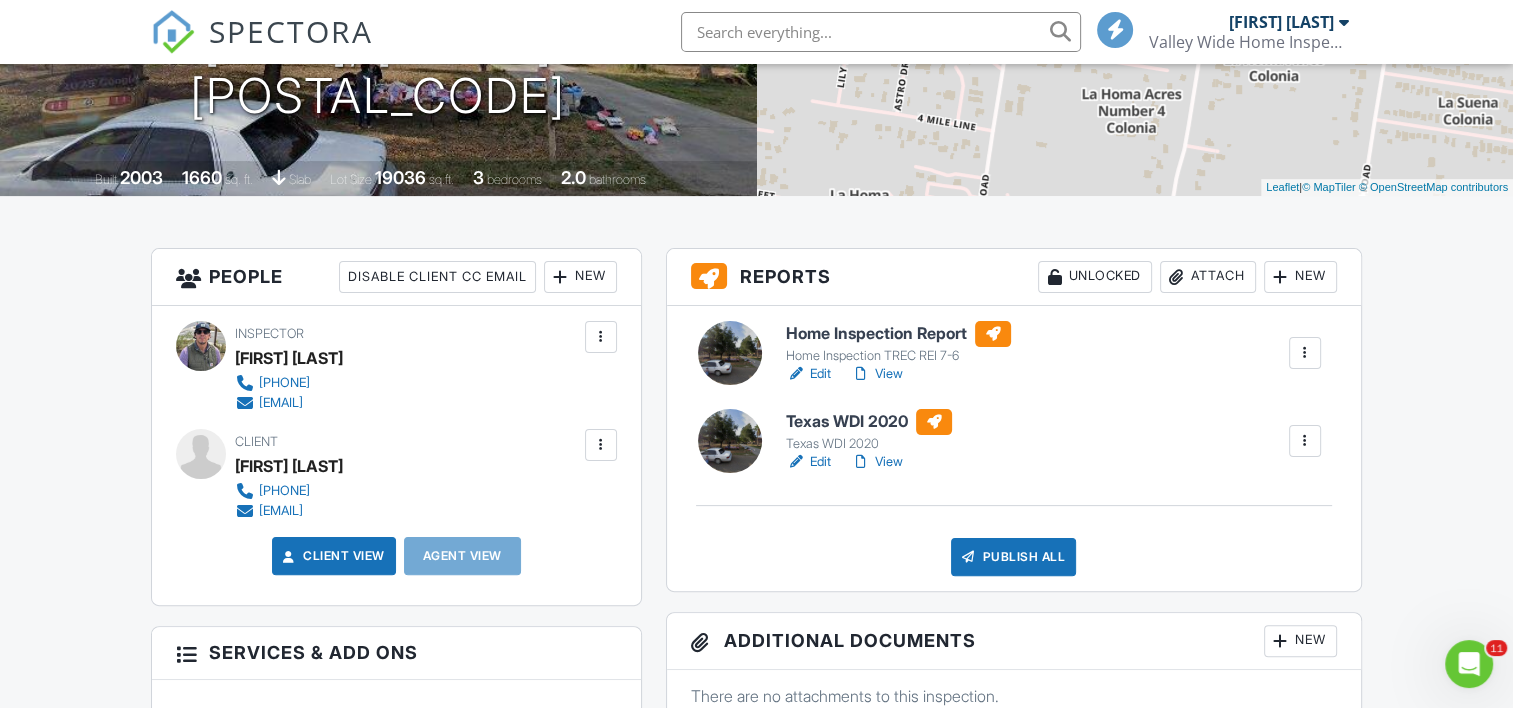 click on "Edit
View" at bounding box center [898, 374] 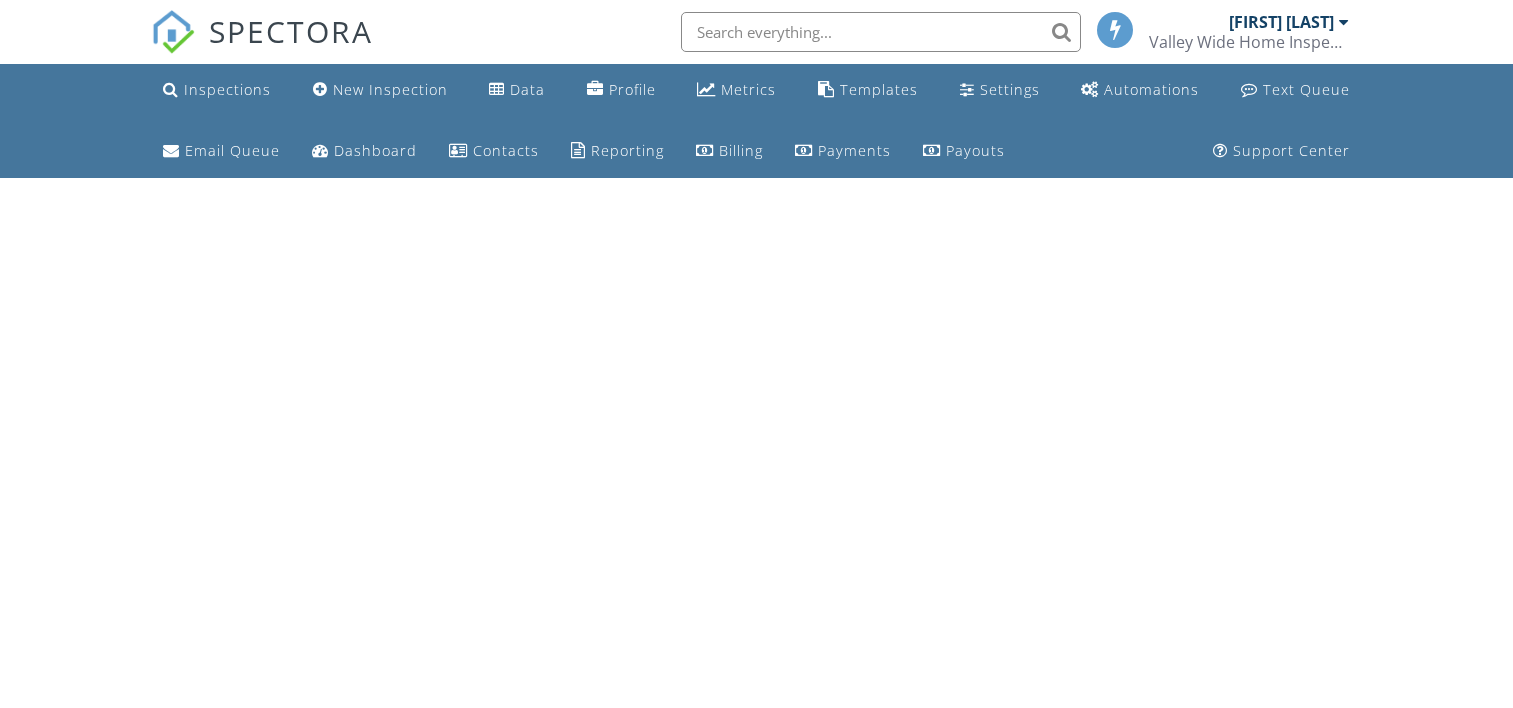 scroll, scrollTop: 0, scrollLeft: 0, axis: both 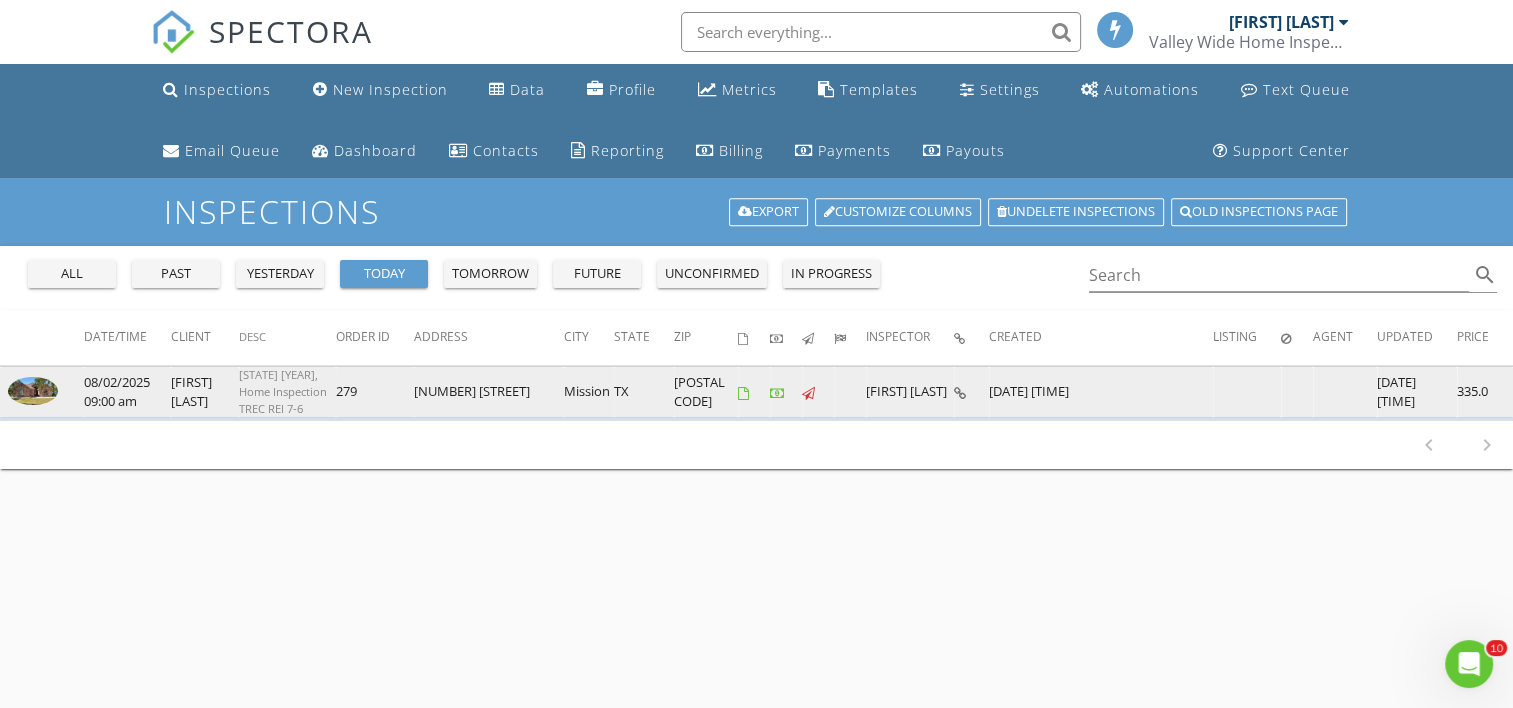 click on "SPECTORA
Jorge Torres
Valley Wide Home Inspections
Role:
Inspector
Change Role
Dashboard
New Inspection
Inspections
Calendar
Template Editor
Contacts
Automations
Team
Metrics
Payments
Data Exports
Billing
Reporting
Advanced
Settings
What's New
Sign Out
Change Active Role
Your account has more than one possible role. Please choose how you'd like to view the site:
Company/Agency
City
Role
Inspections
New Inspection
Data
Profile
Metrics
Templates
Settings
Automations
Text Queue
Email Queue
Dashboard
Contacts
Reporting
Billing
Payments
Payouts" at bounding box center (756, 493) 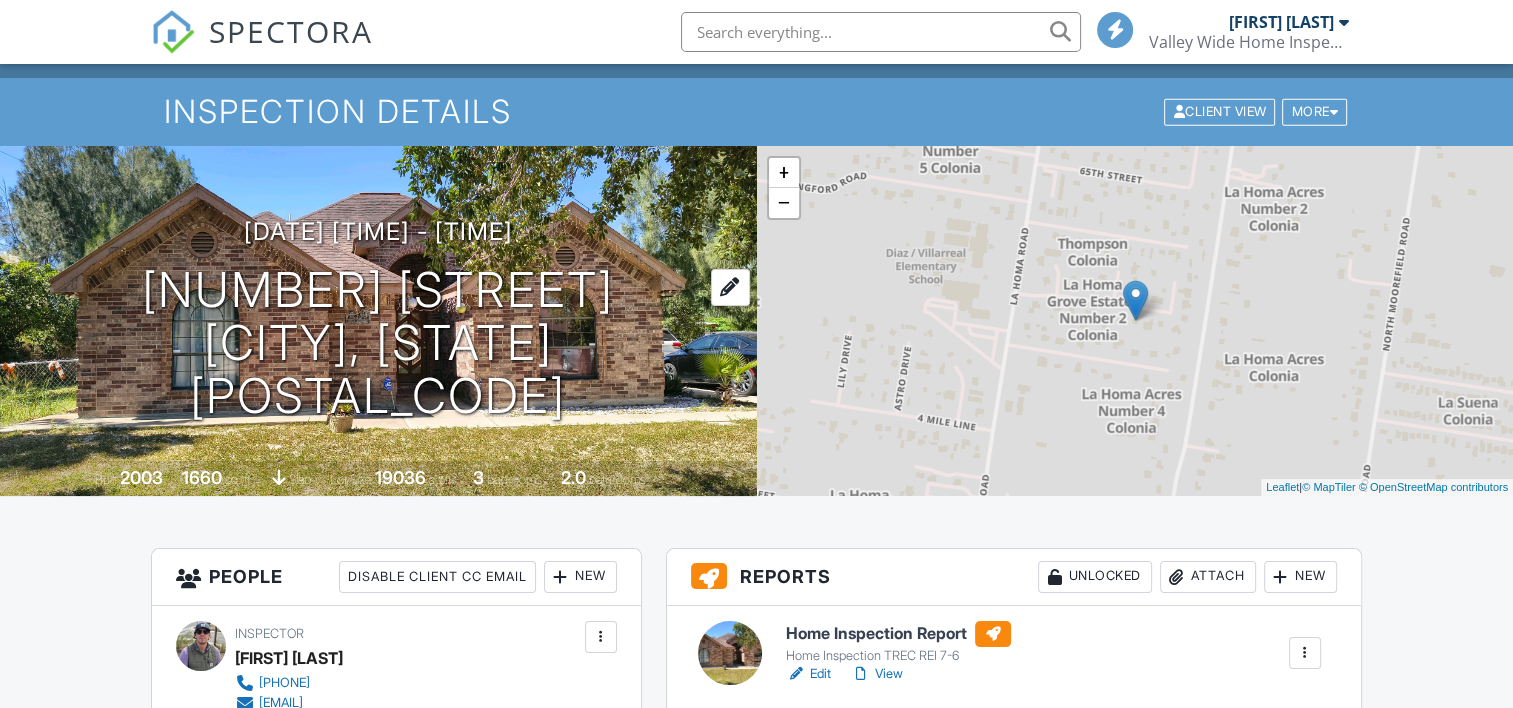 scroll, scrollTop: 100, scrollLeft: 0, axis: vertical 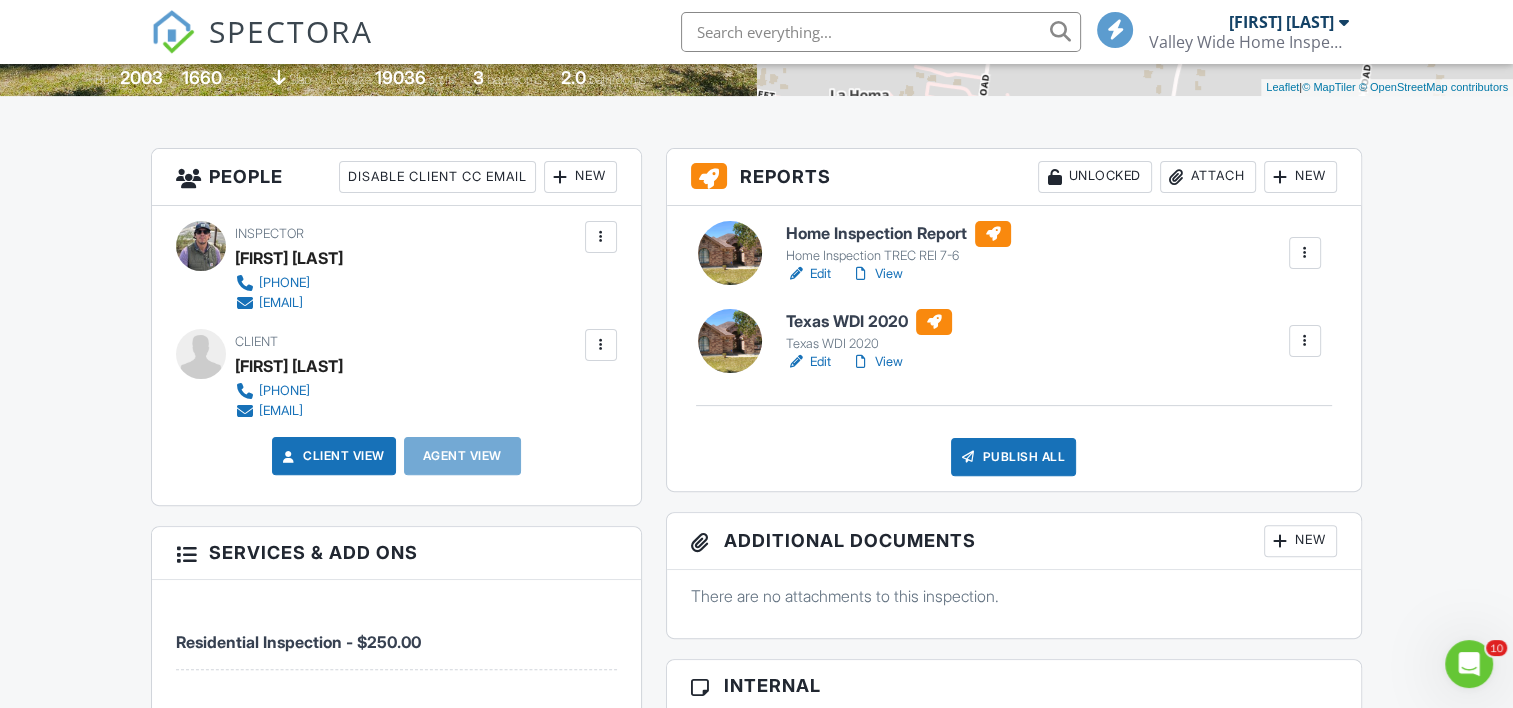 click on "View" at bounding box center (877, 362) 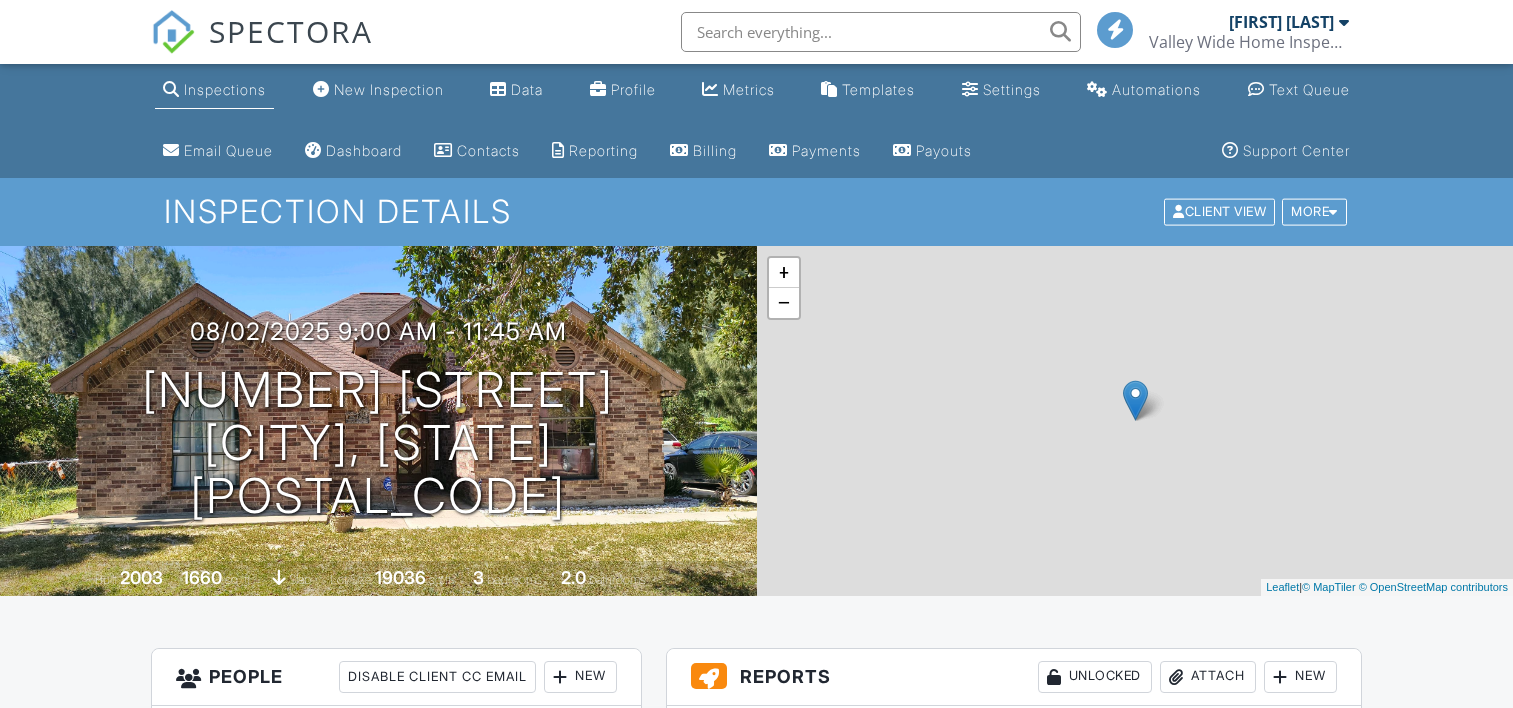 scroll, scrollTop: 0, scrollLeft: 0, axis: both 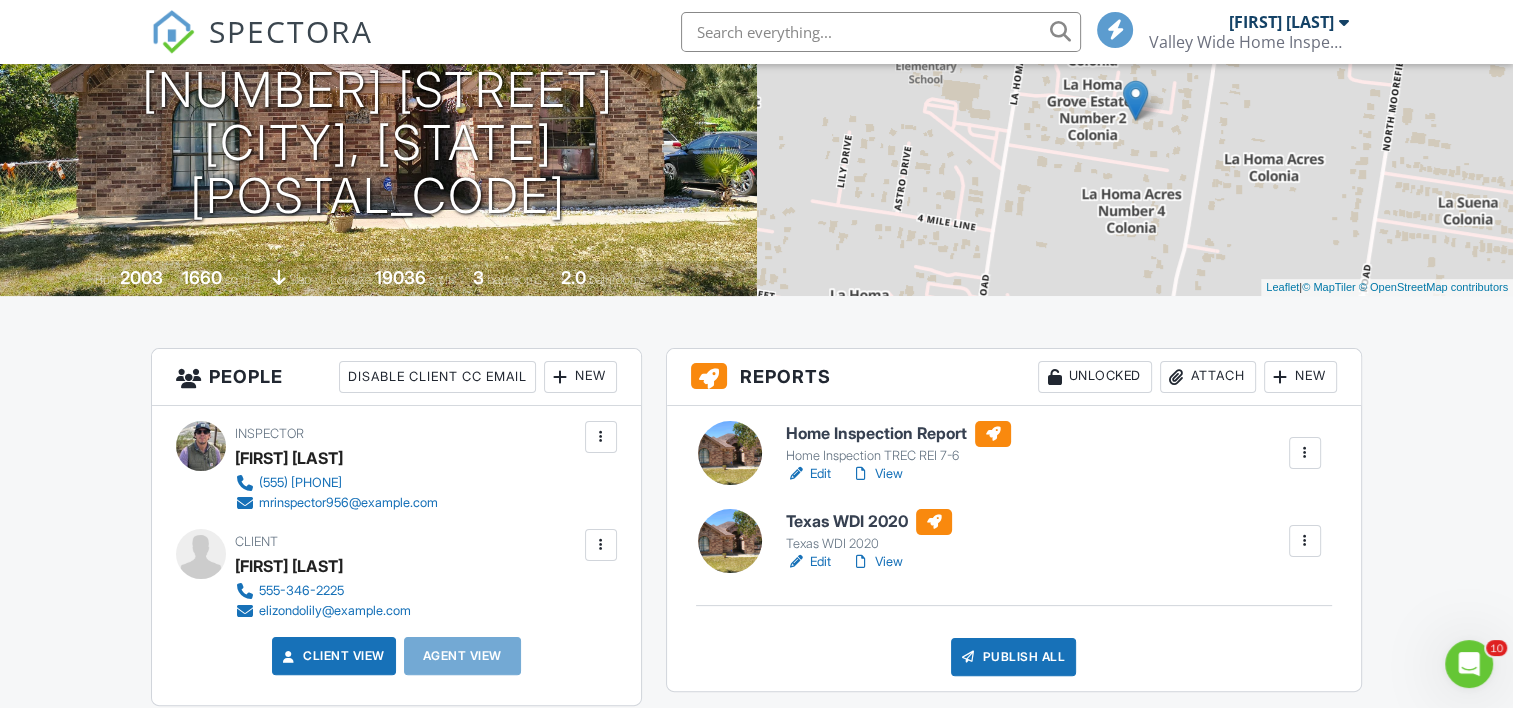 click on "Edit" at bounding box center [808, 562] 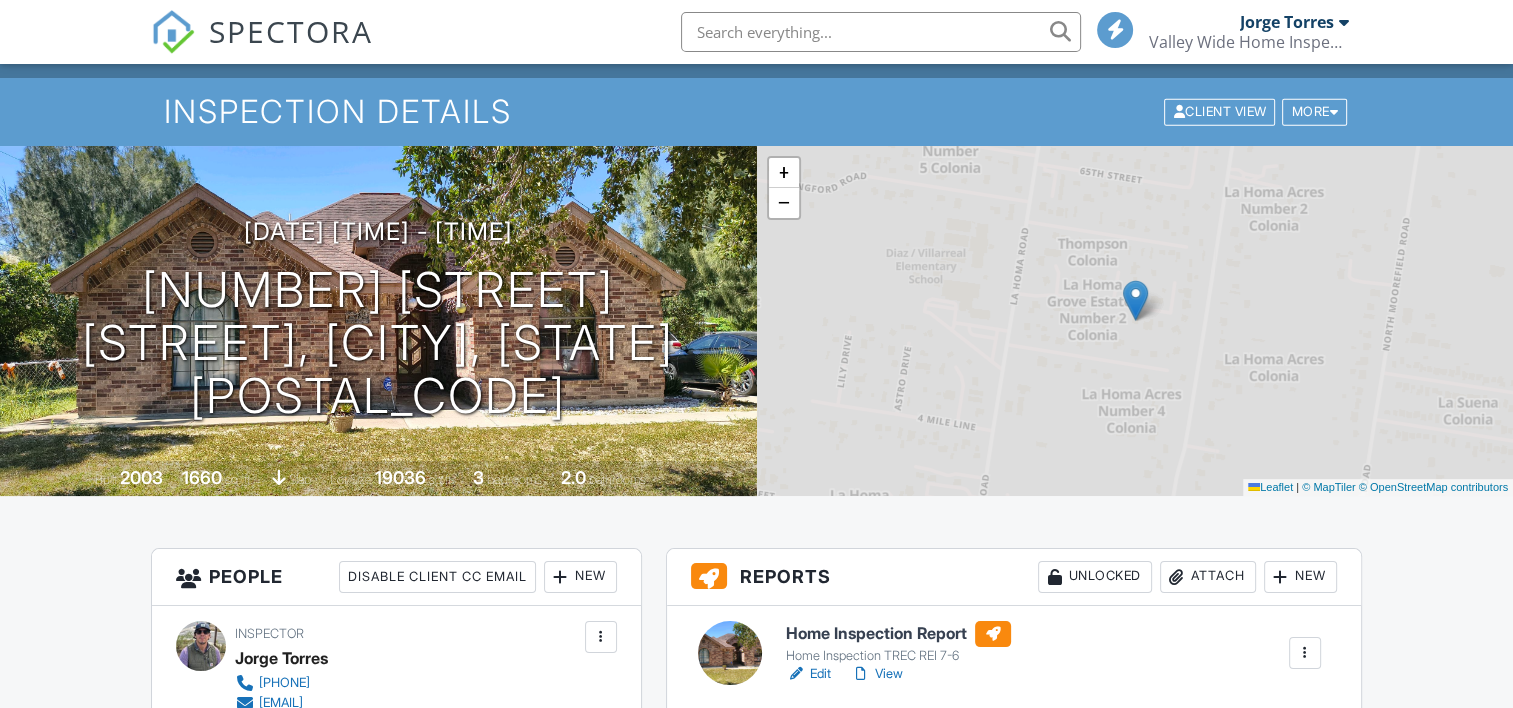 scroll, scrollTop: 100, scrollLeft: 0, axis: vertical 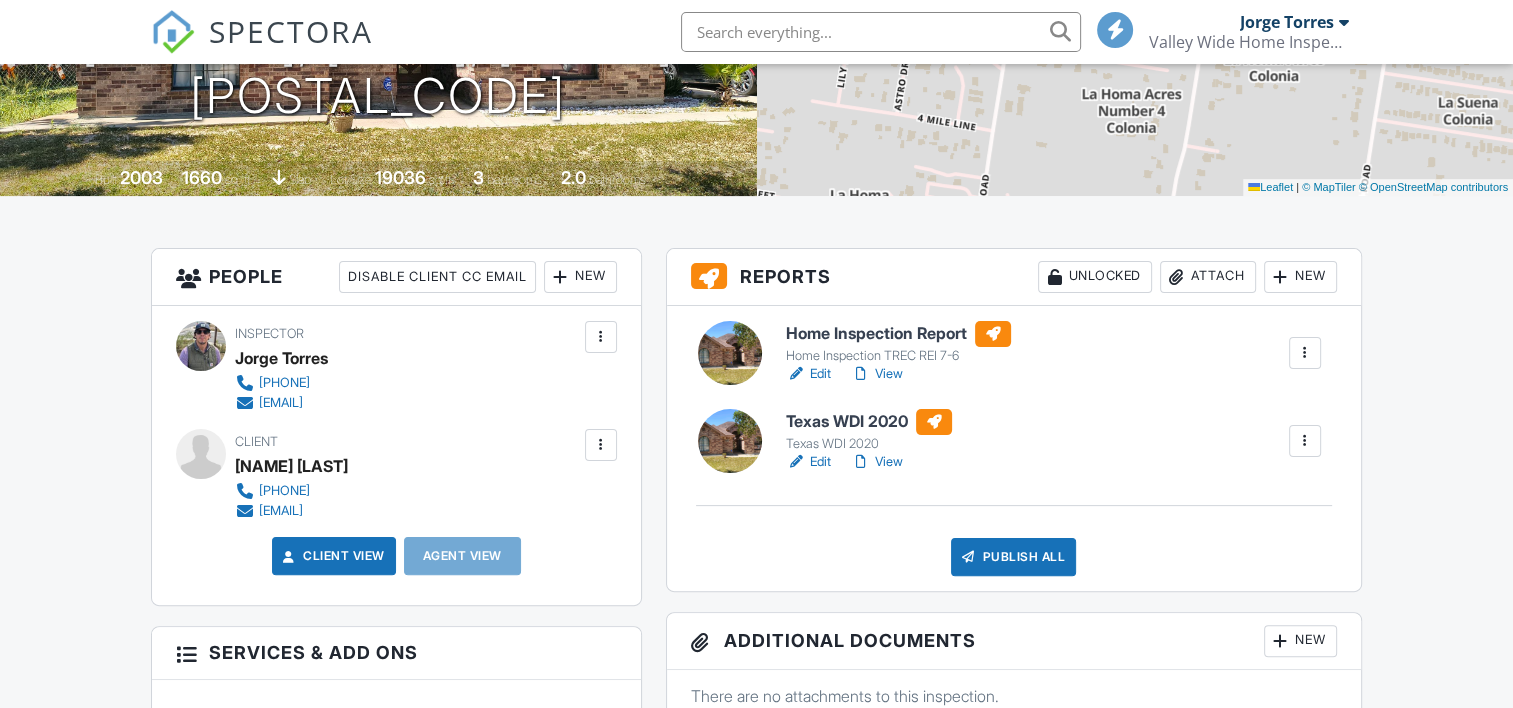 click on "Edit" at bounding box center [808, 462] 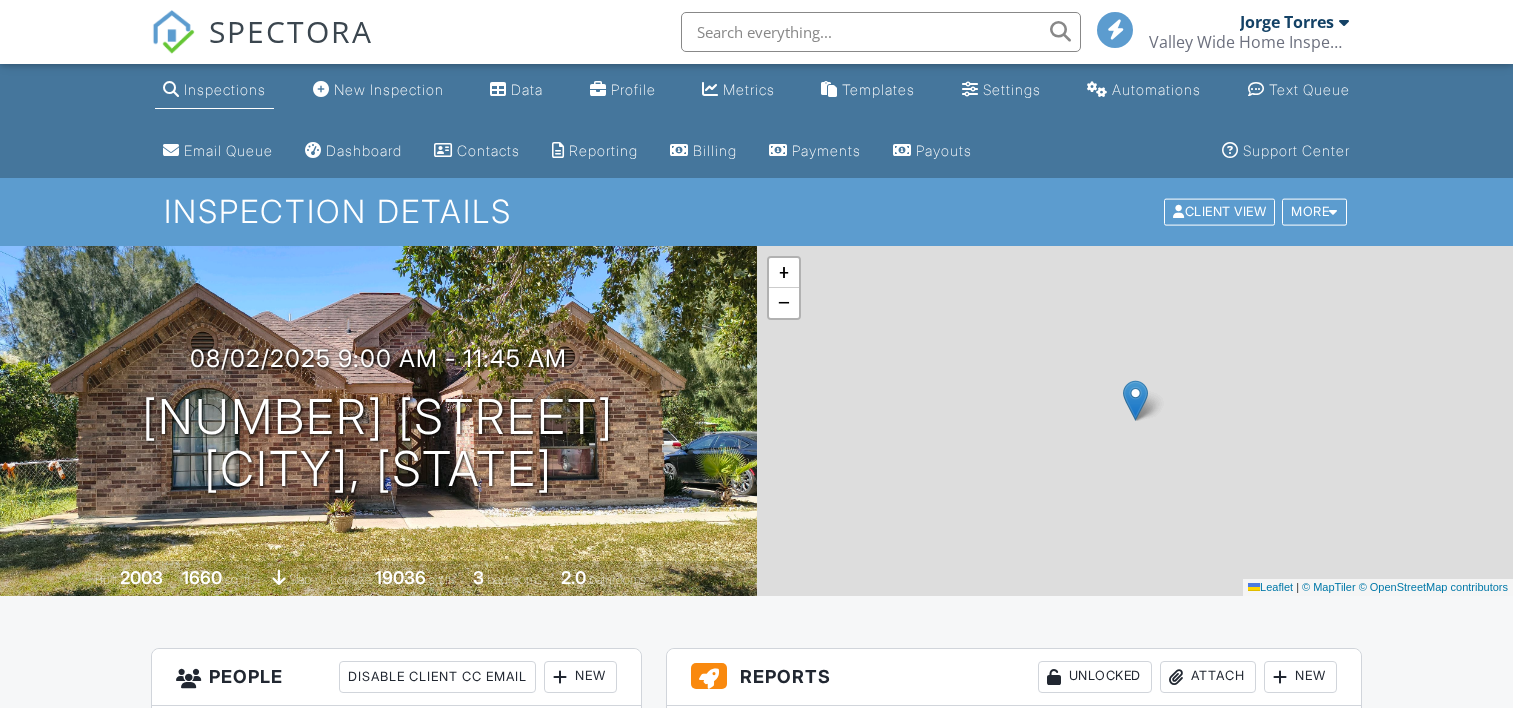 scroll, scrollTop: 500, scrollLeft: 0, axis: vertical 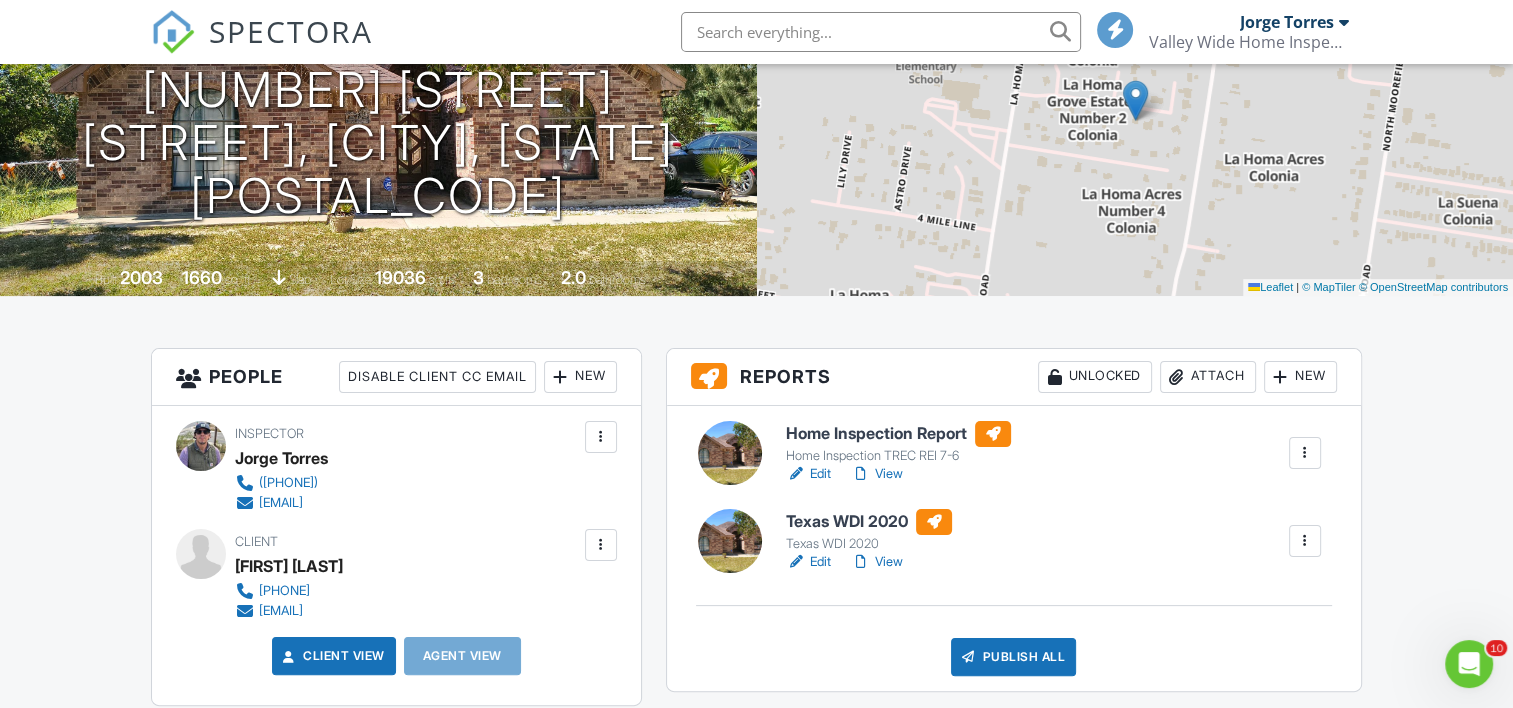 click on "View" at bounding box center (877, 474) 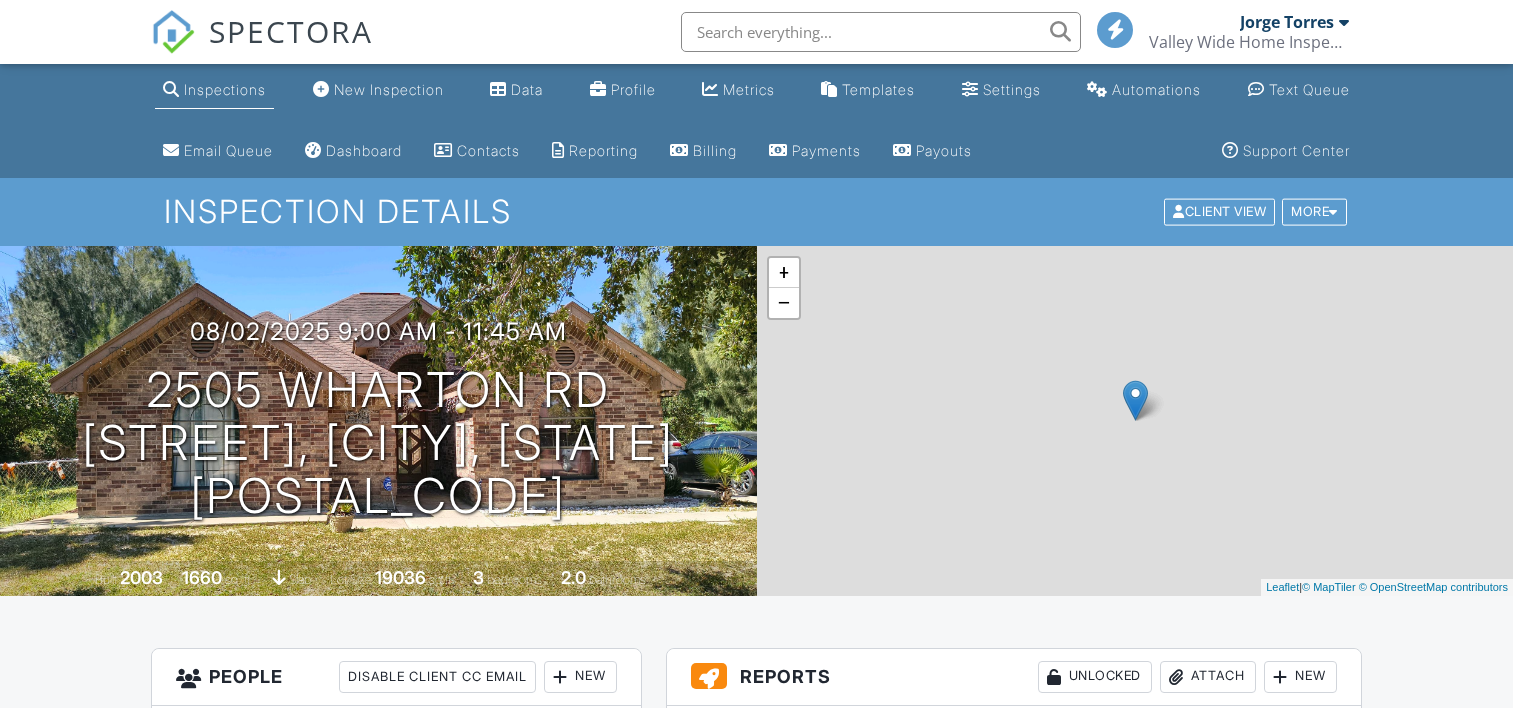 scroll, scrollTop: 300, scrollLeft: 0, axis: vertical 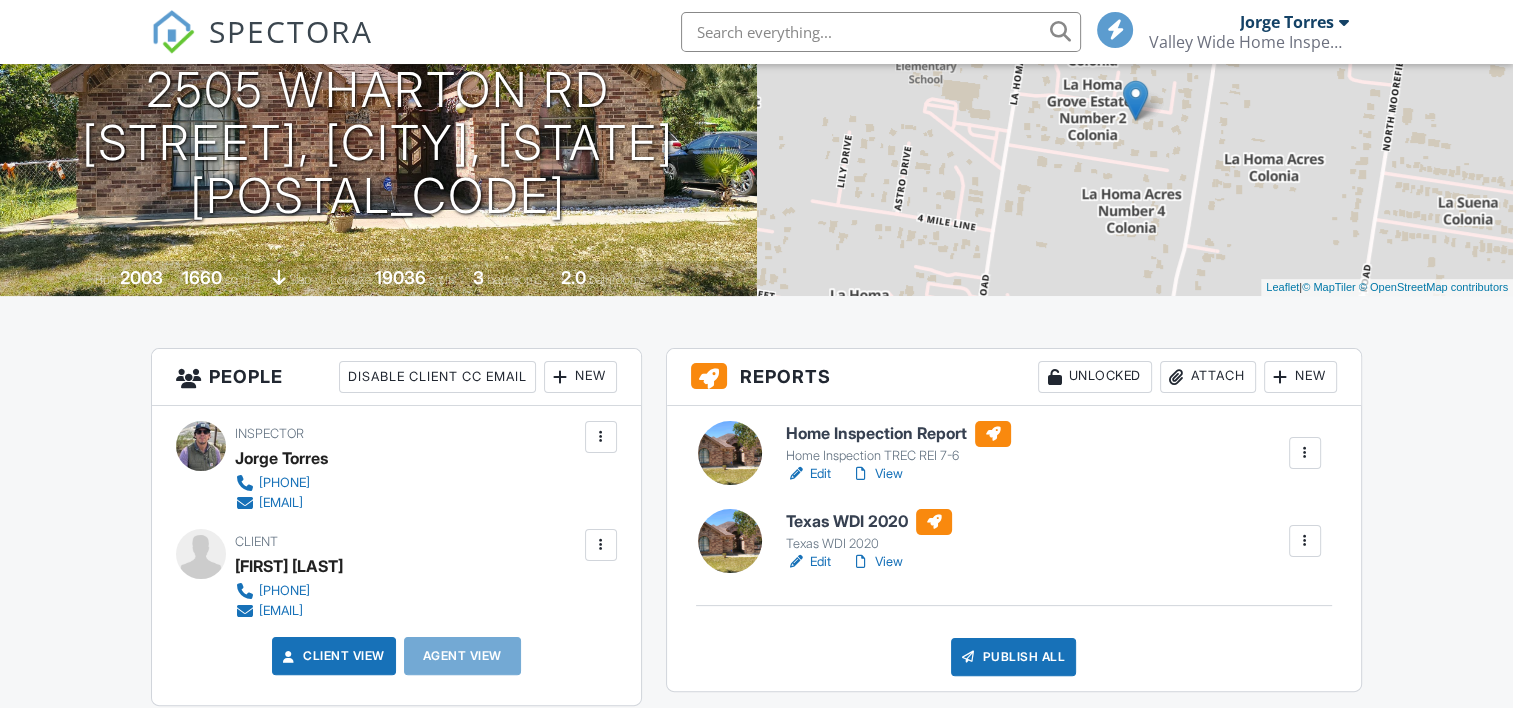 click on "View" at bounding box center (877, 474) 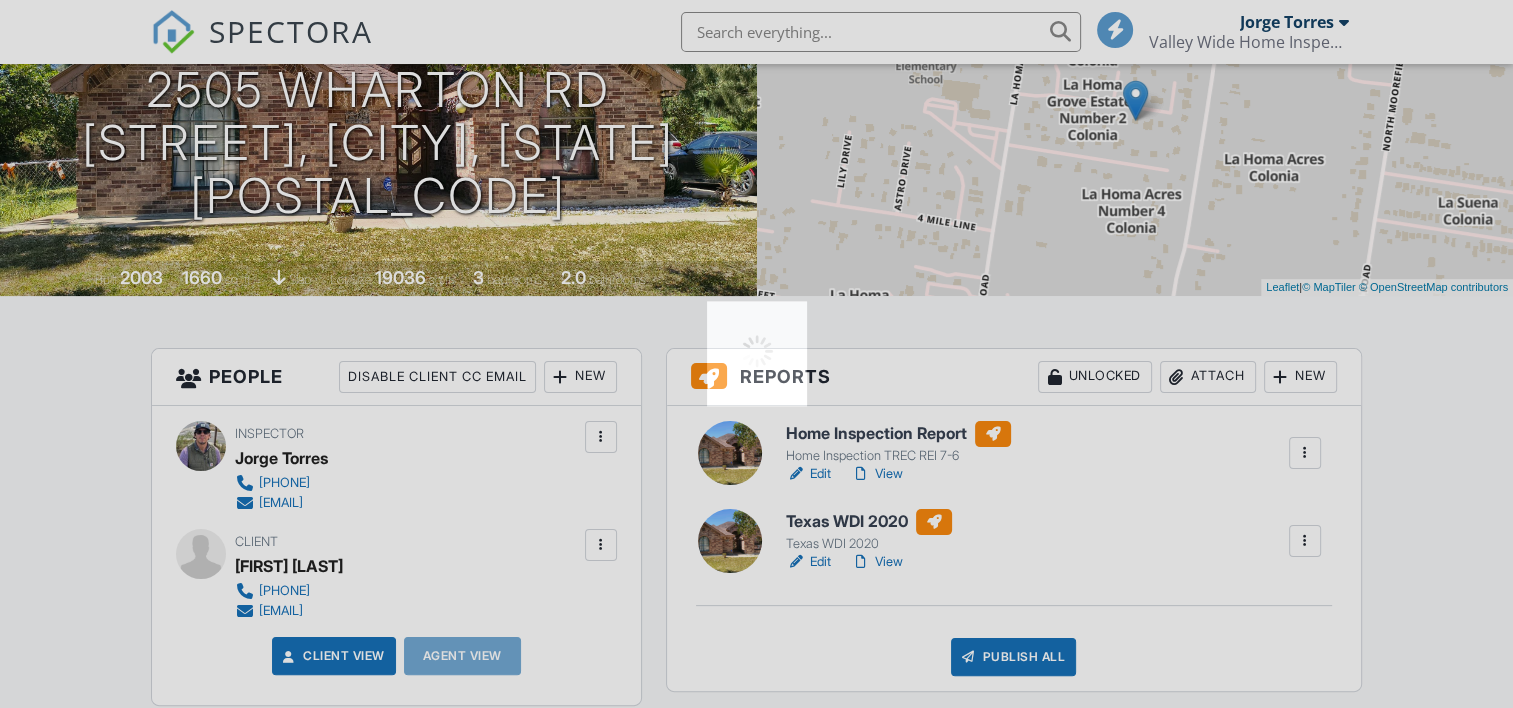 scroll, scrollTop: 0, scrollLeft: 0, axis: both 